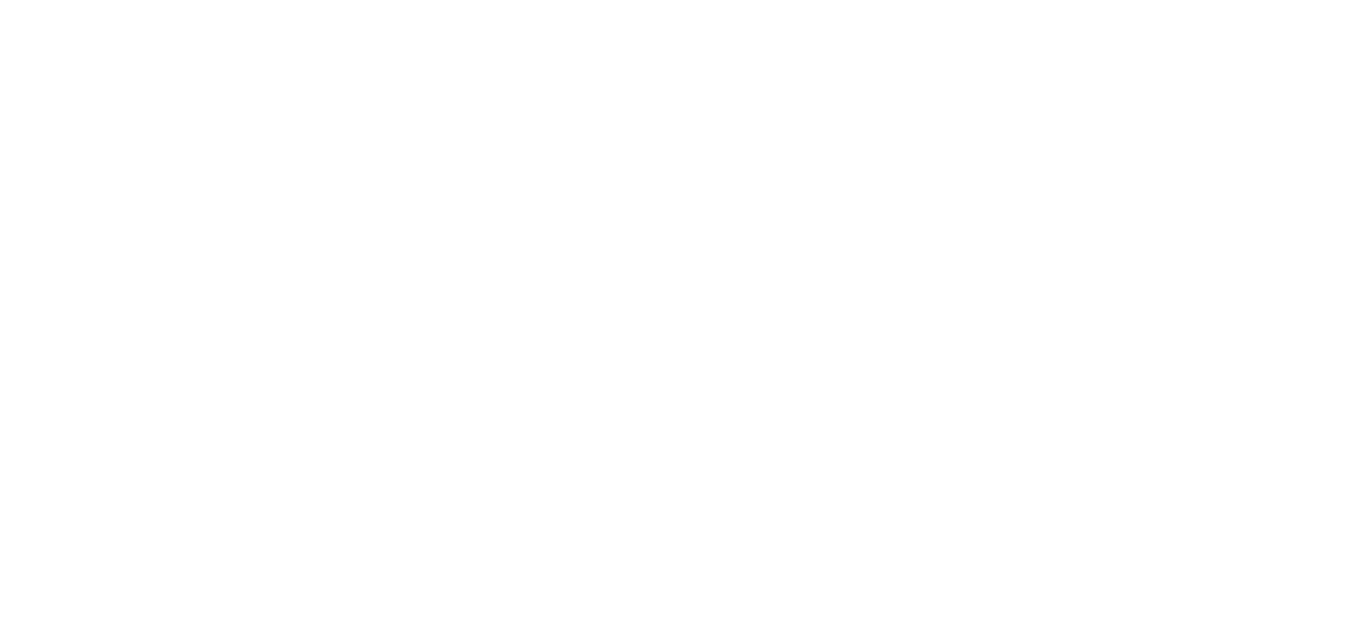 scroll, scrollTop: 0, scrollLeft: 0, axis: both 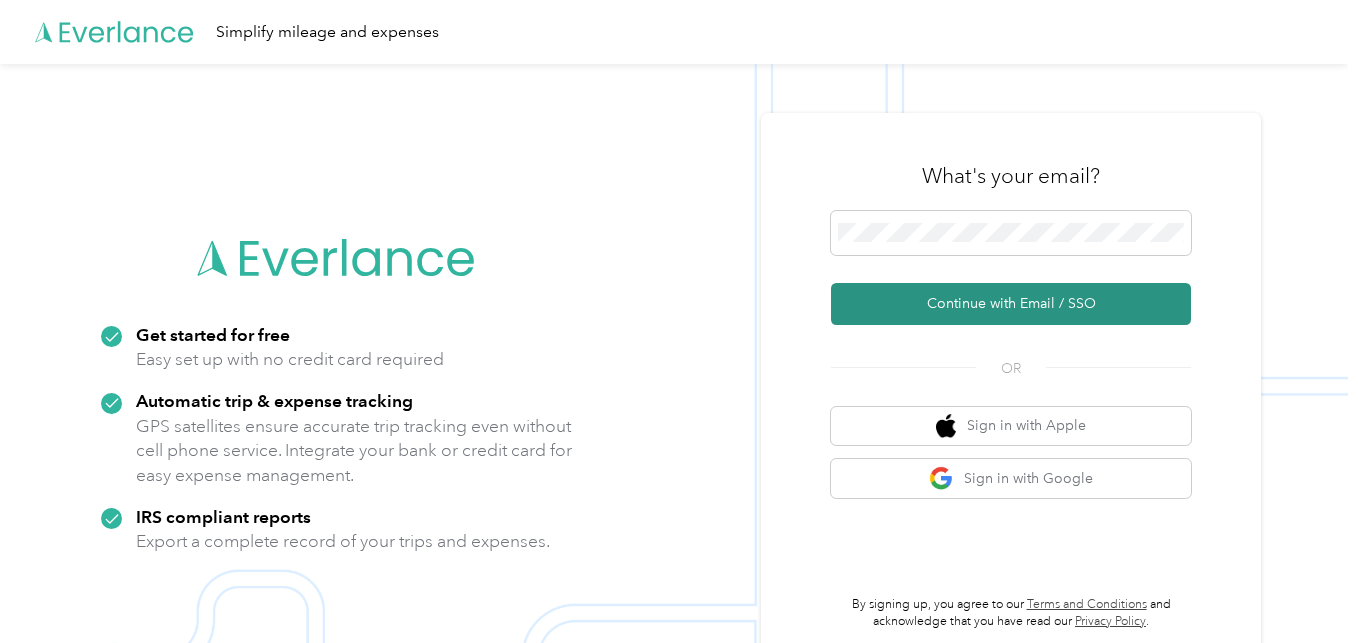 click on "Continue with Email / SSO" at bounding box center [1011, 304] 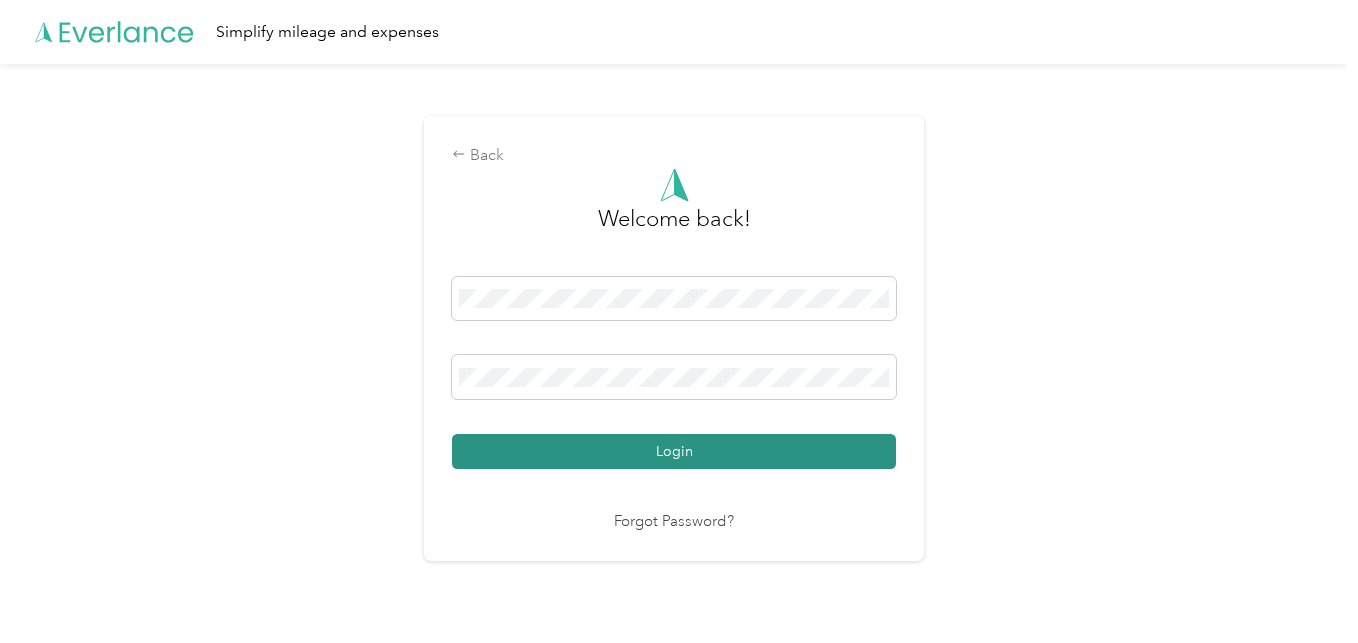 click on "Login" at bounding box center (674, 451) 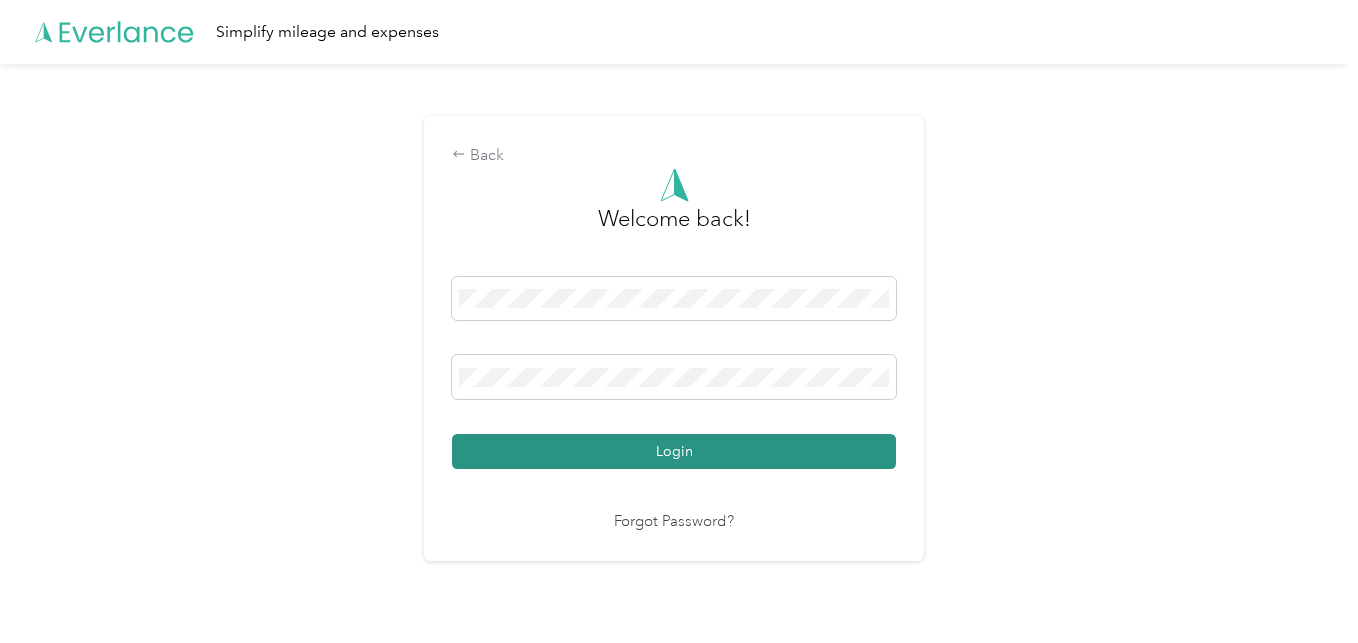 click on "Login" at bounding box center [674, 451] 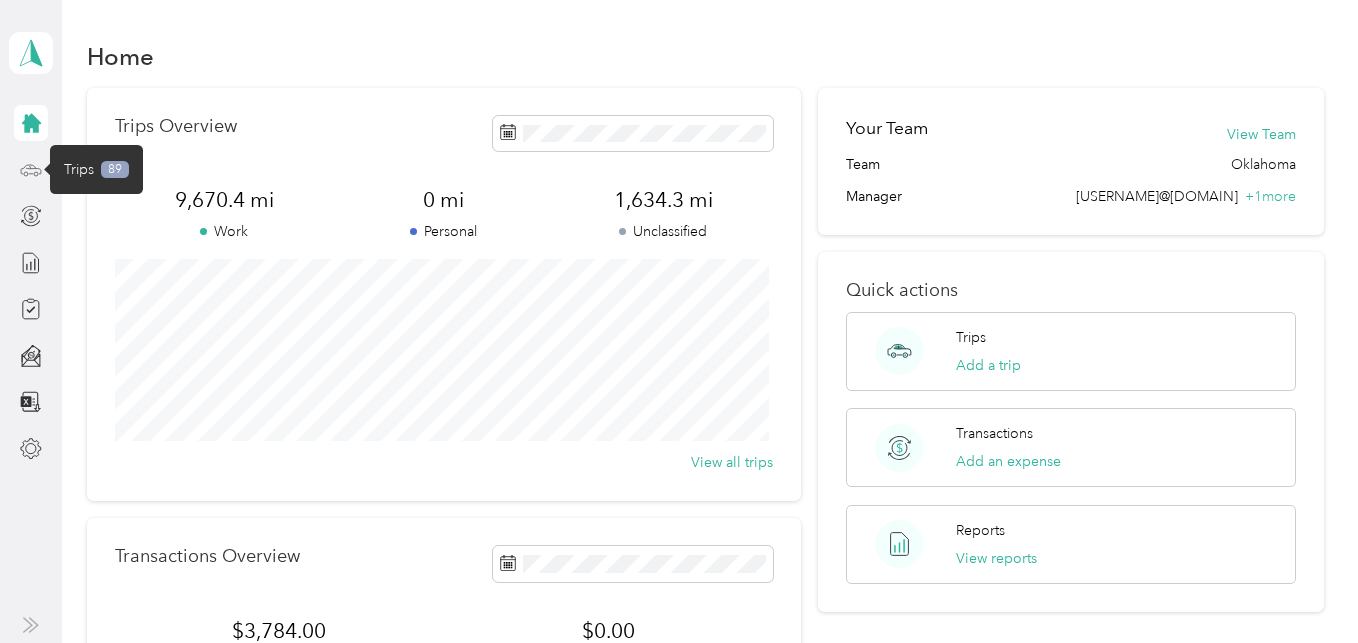 click 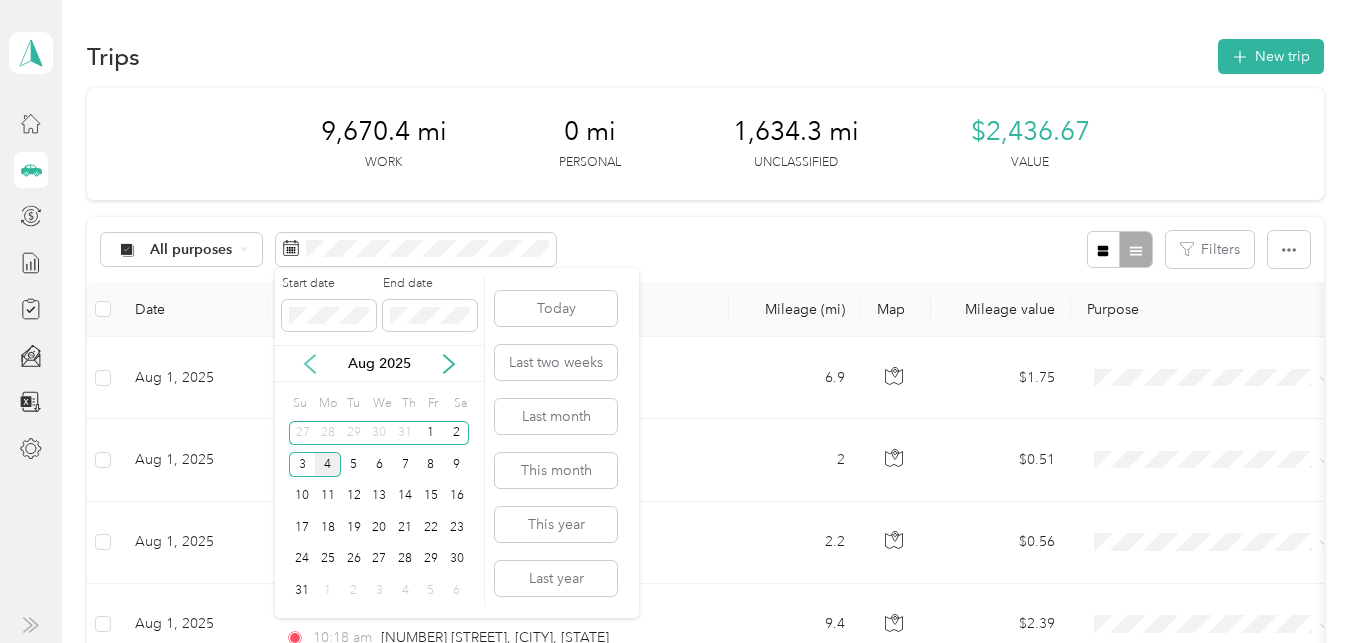 click 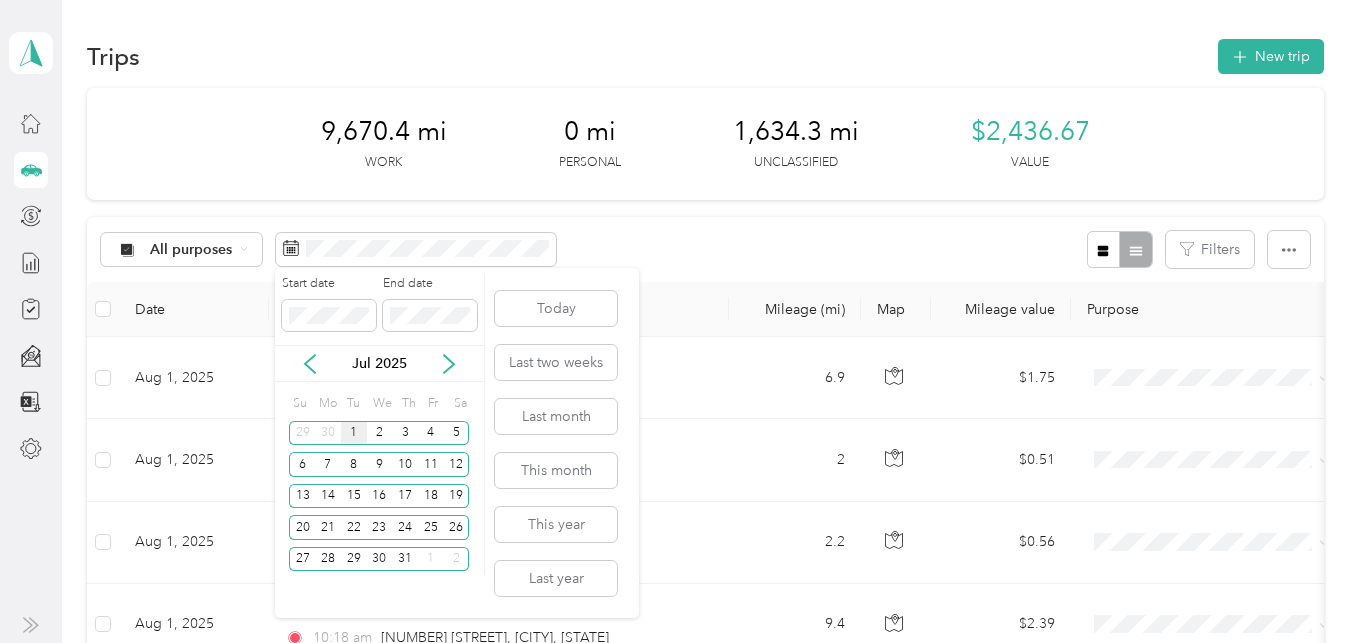 click on "1" at bounding box center (354, 433) 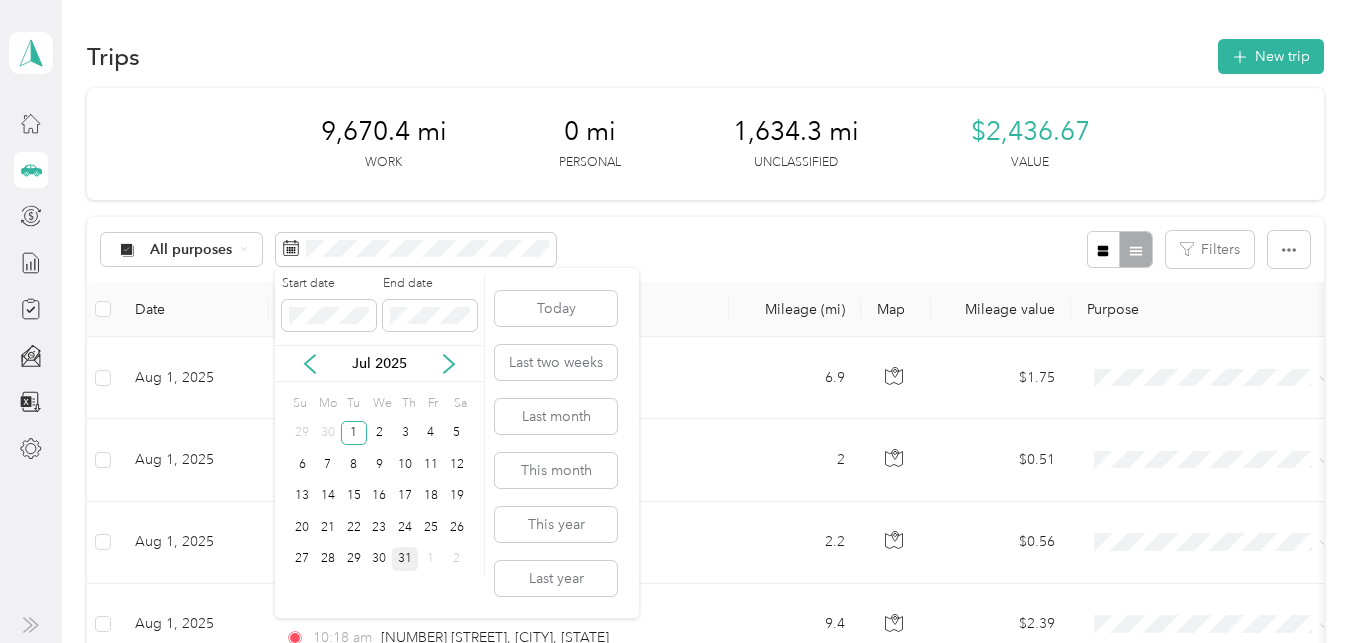 click on "31" at bounding box center [405, 559] 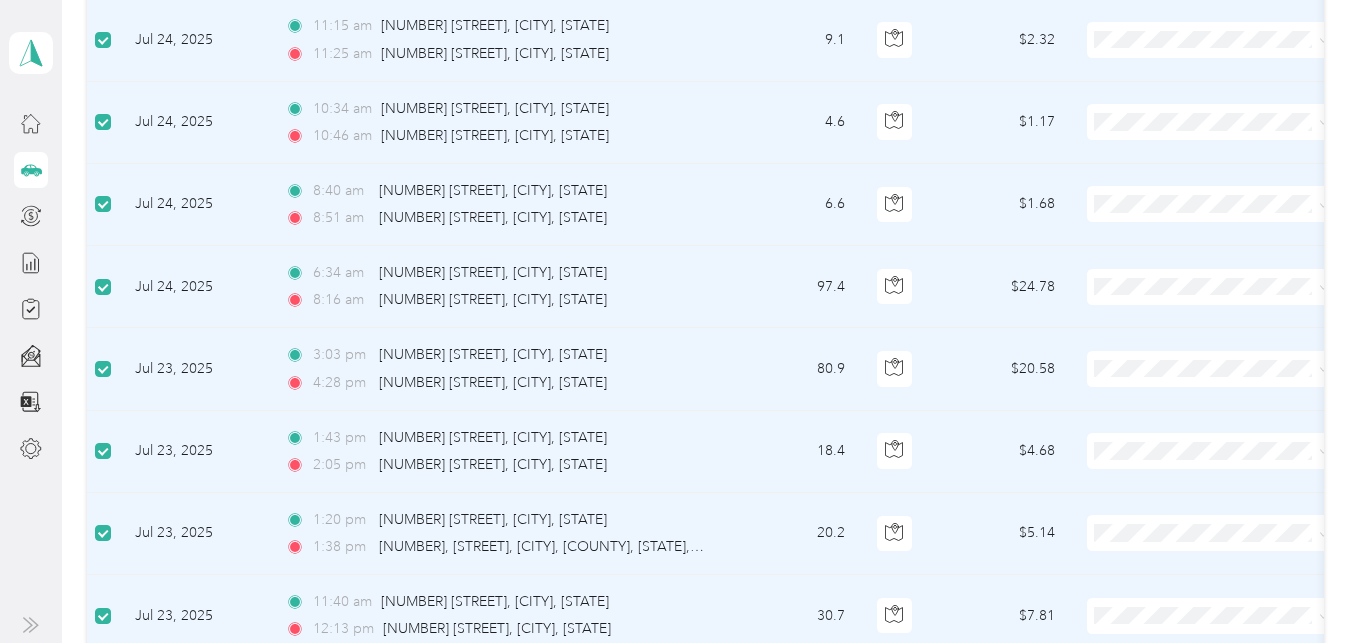 scroll, scrollTop: 1938, scrollLeft: 0, axis: vertical 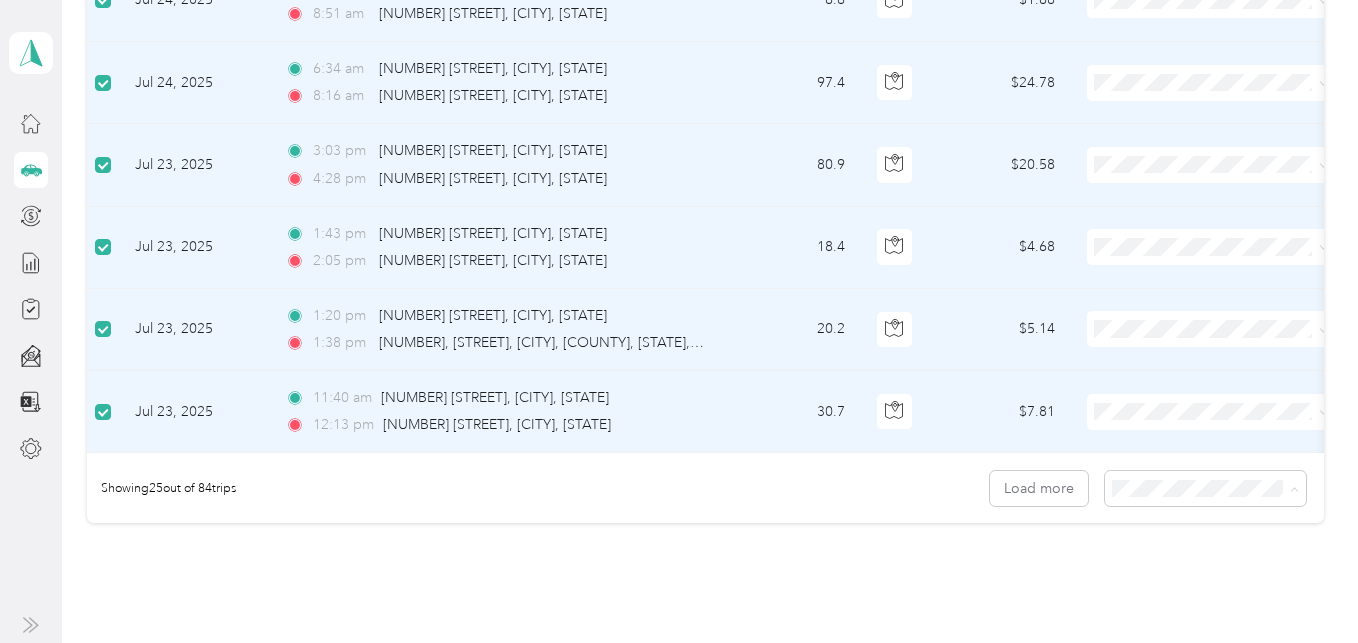 click on "100 per load" at bounding box center (1153, 612) 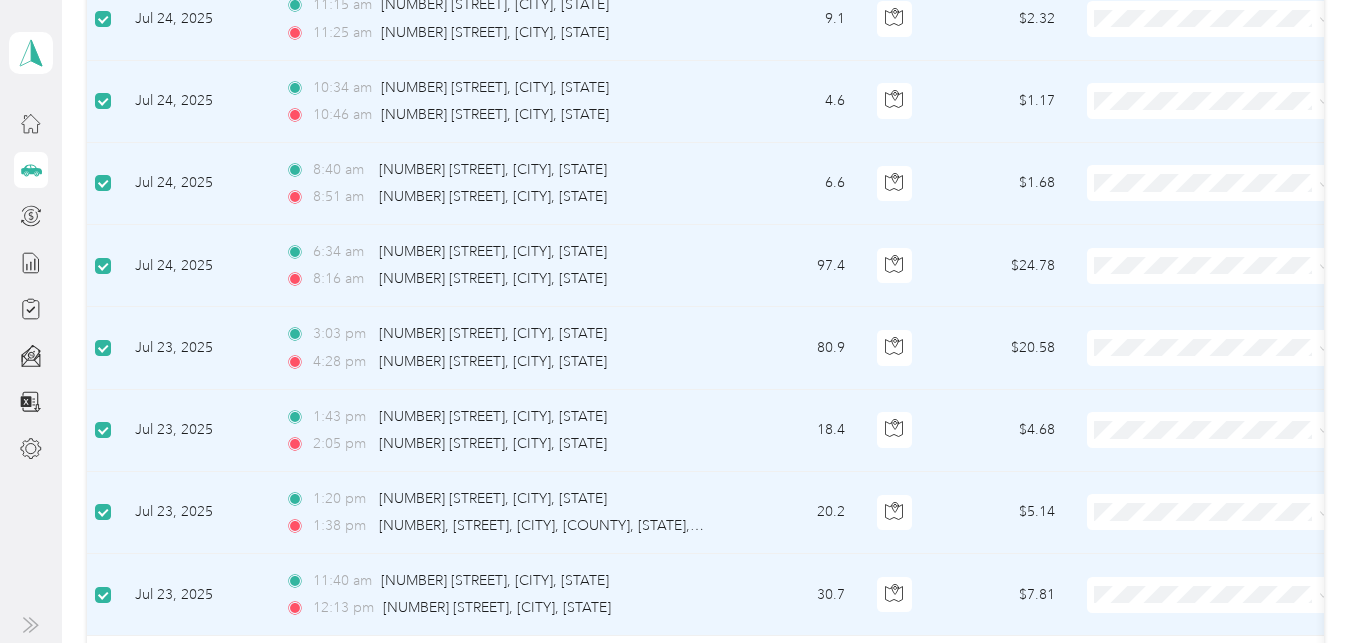 scroll, scrollTop: 1993, scrollLeft: 0, axis: vertical 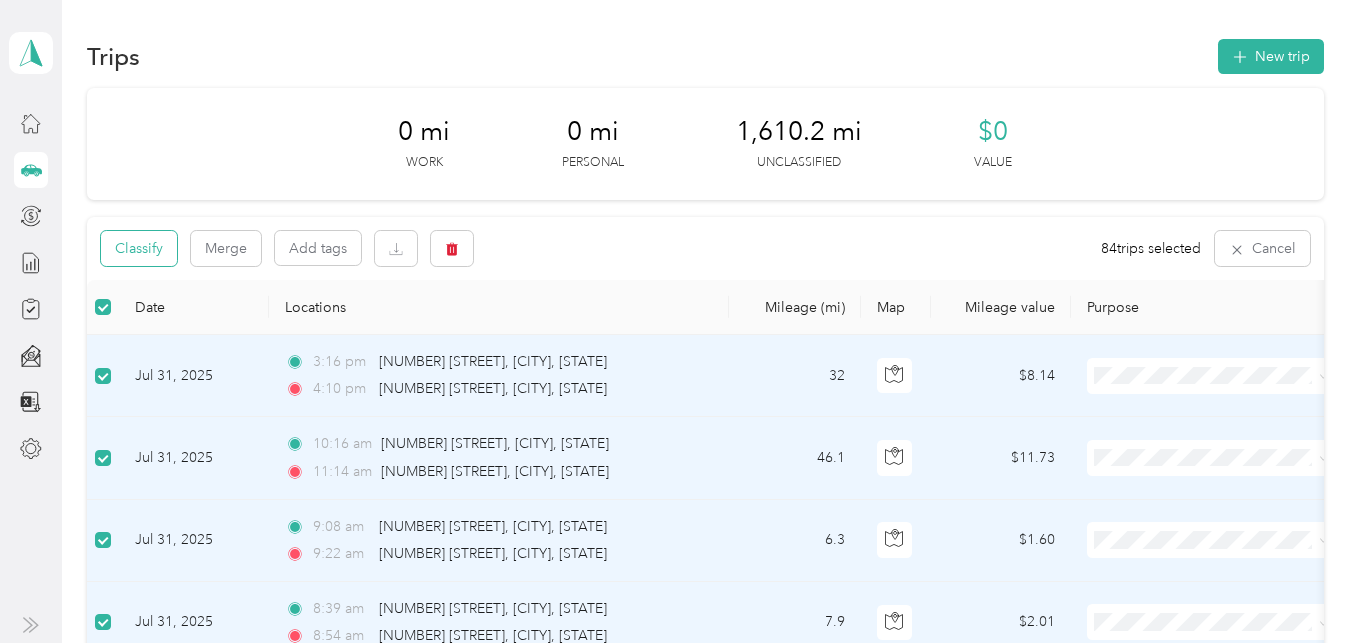click on "Classify" at bounding box center [139, 248] 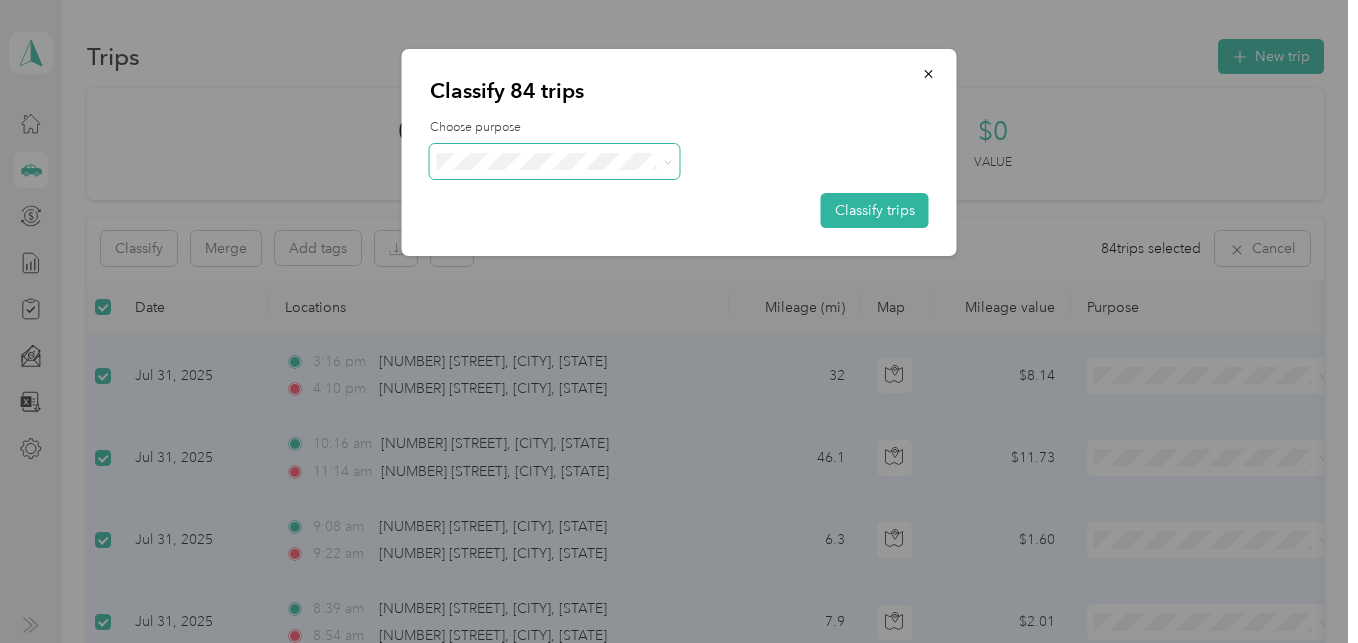 click 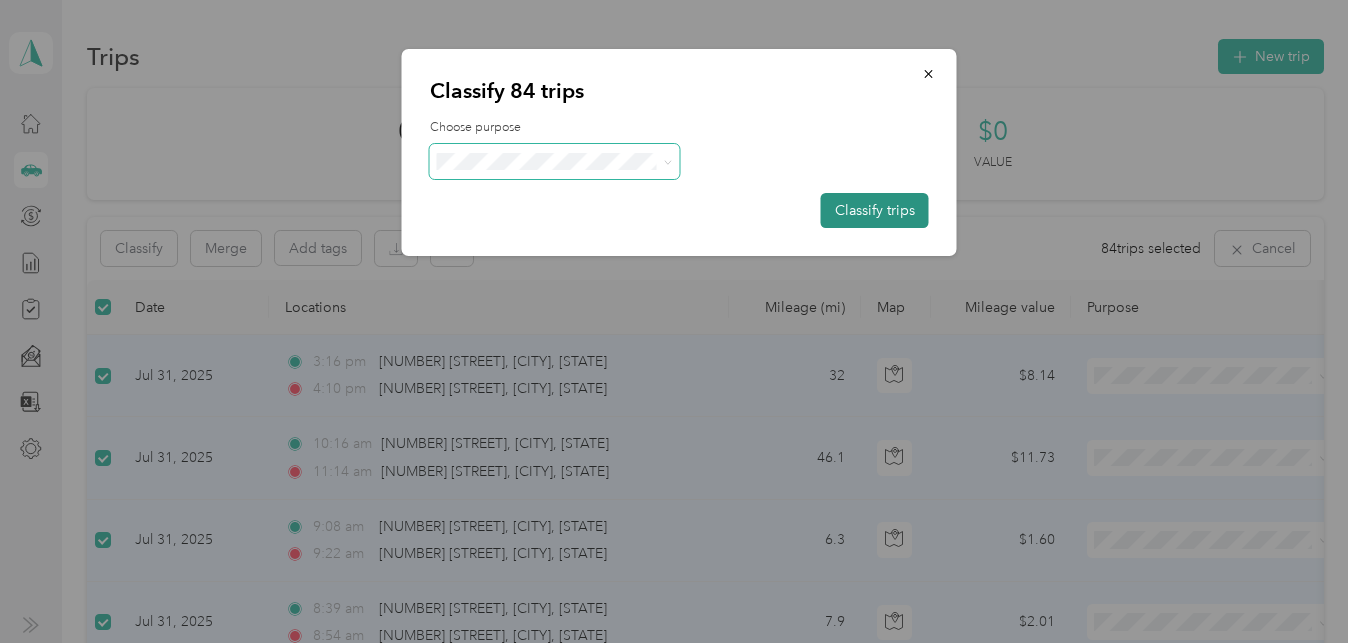 click on "Classify trips" at bounding box center [875, 210] 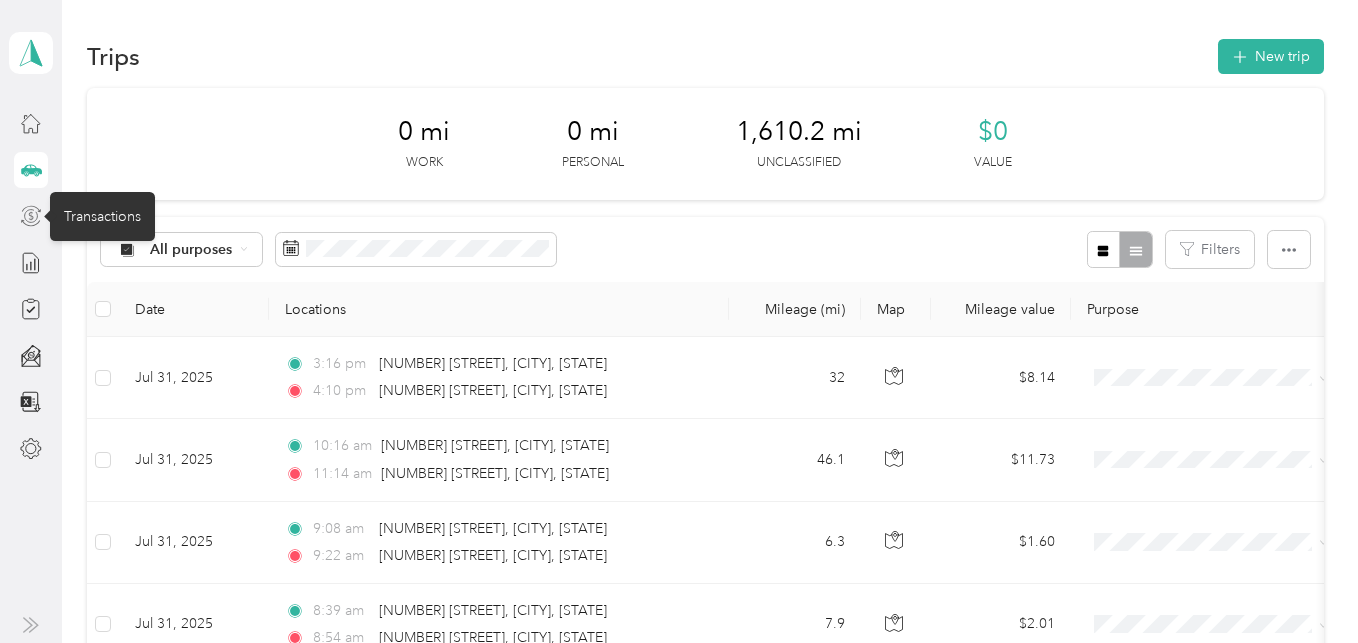click 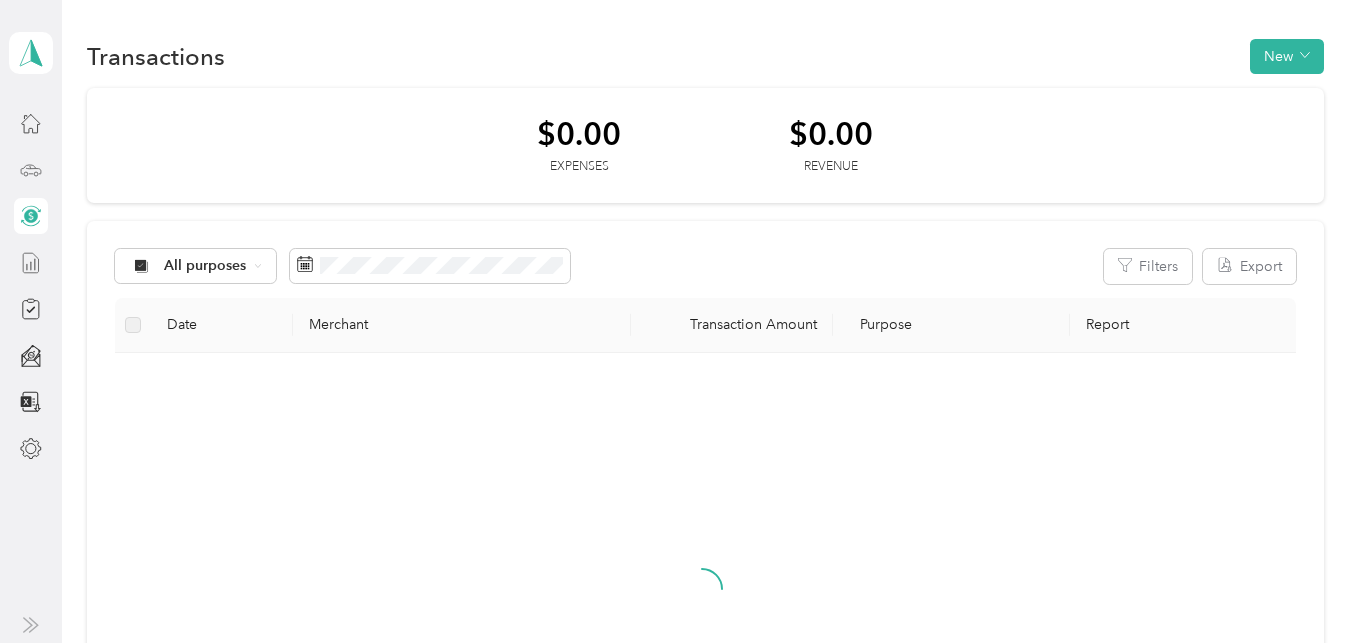click 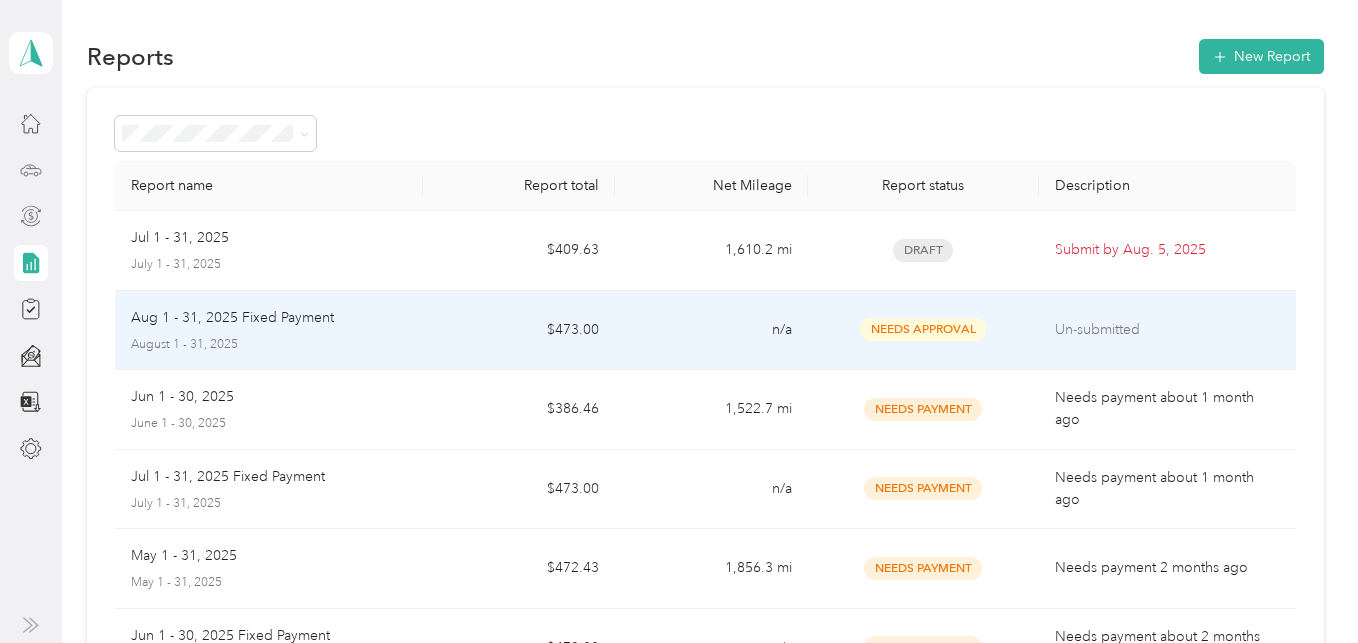 click on "Un-submitted" at bounding box center (1167, 330) 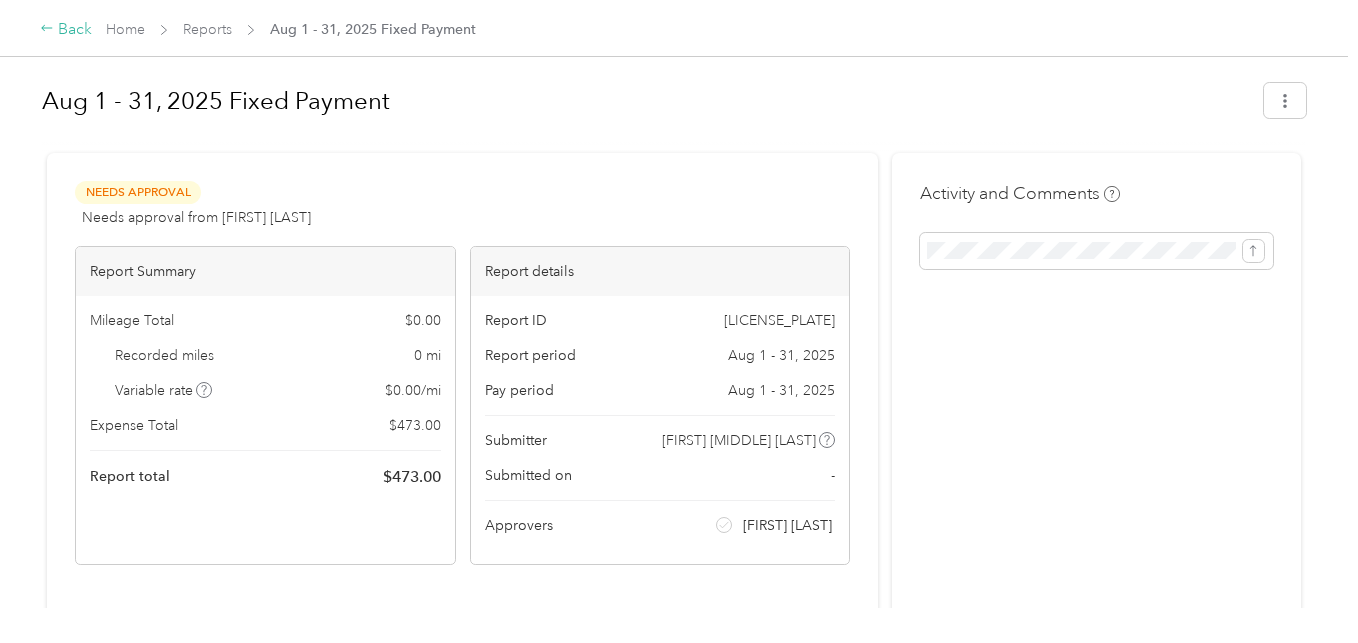 click on "Back" at bounding box center (66, 30) 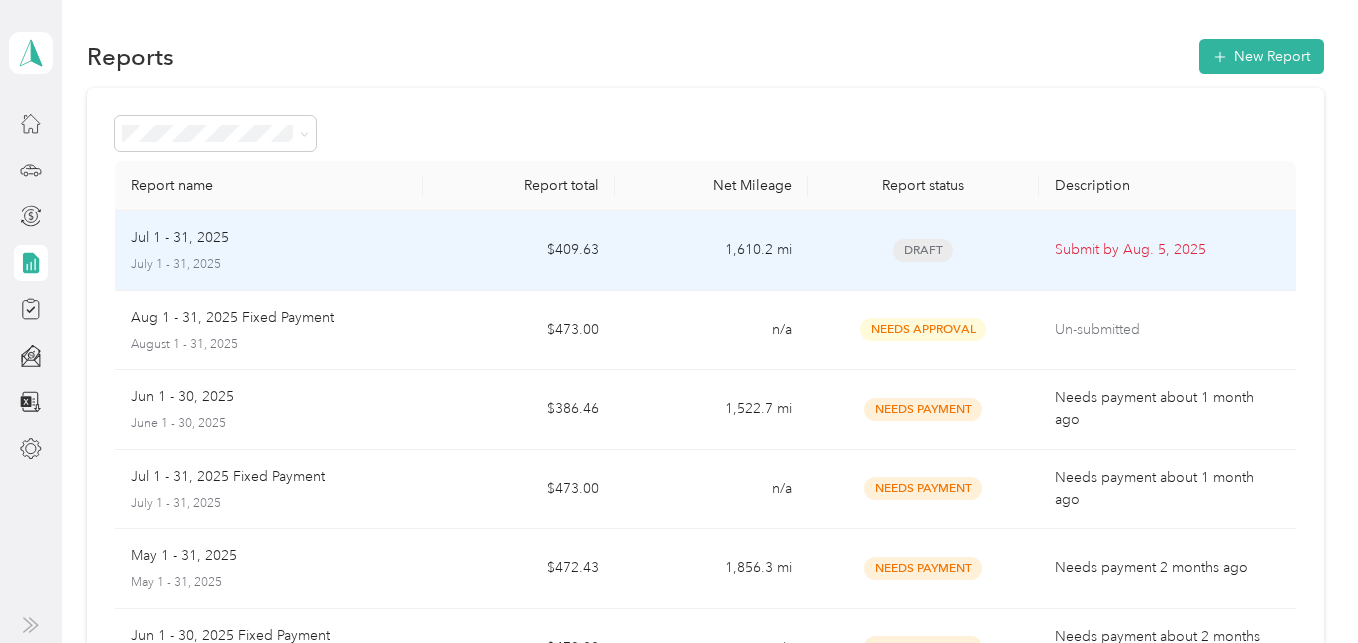 click on "Draft" at bounding box center (923, 250) 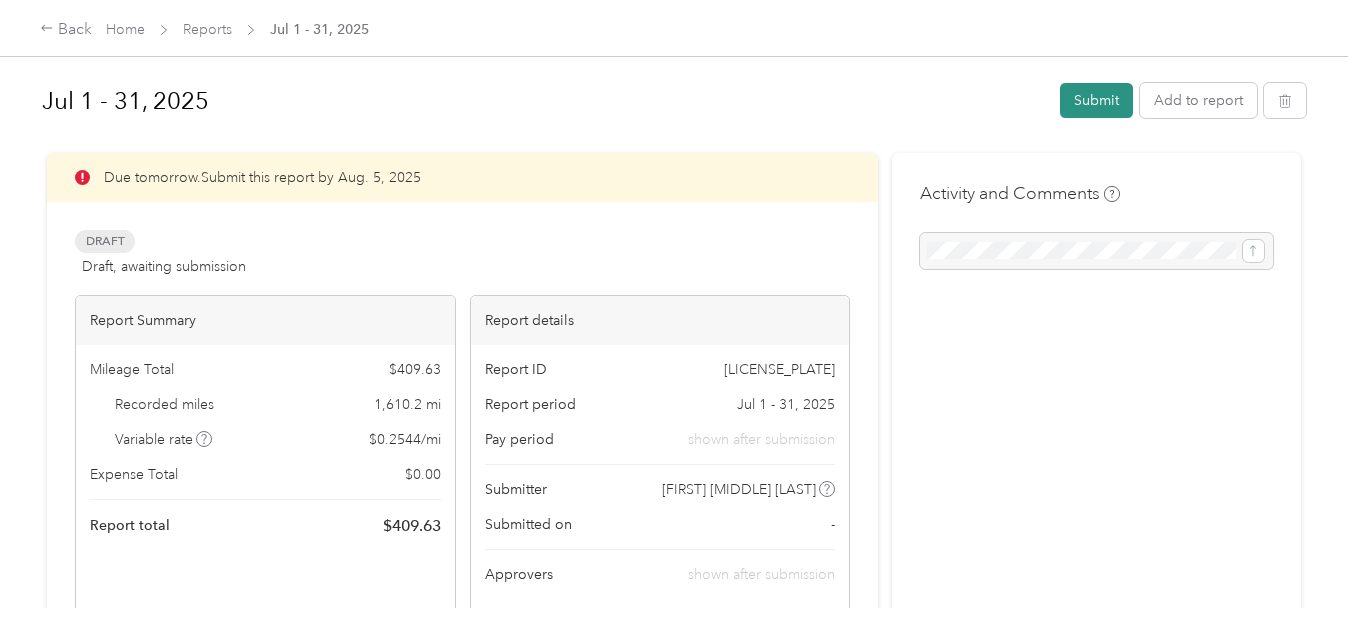 click on "Submit" at bounding box center [1096, 100] 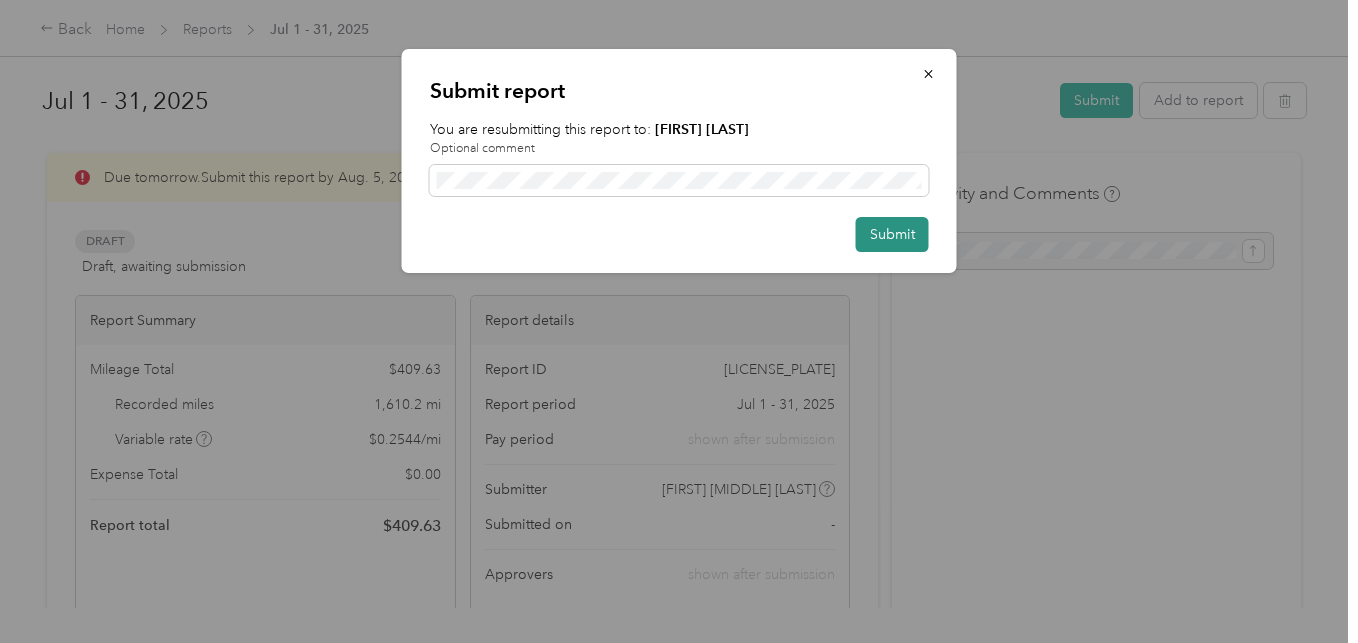 click on "Submit" at bounding box center [892, 234] 